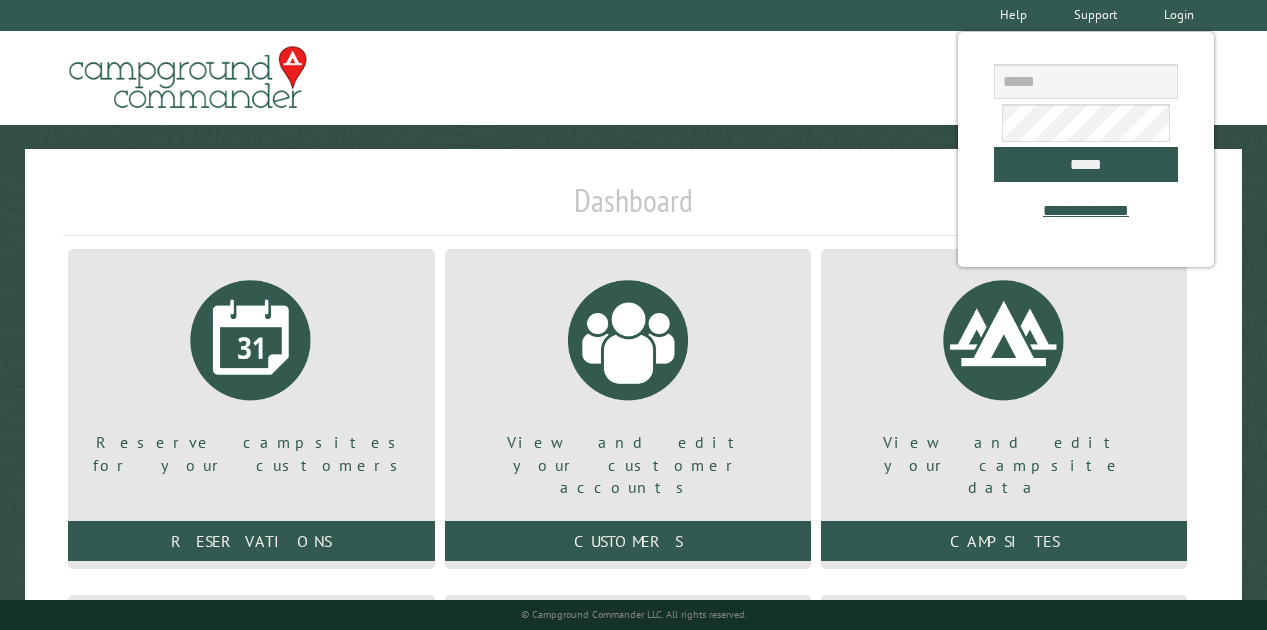 scroll, scrollTop: 0, scrollLeft: 0, axis: both 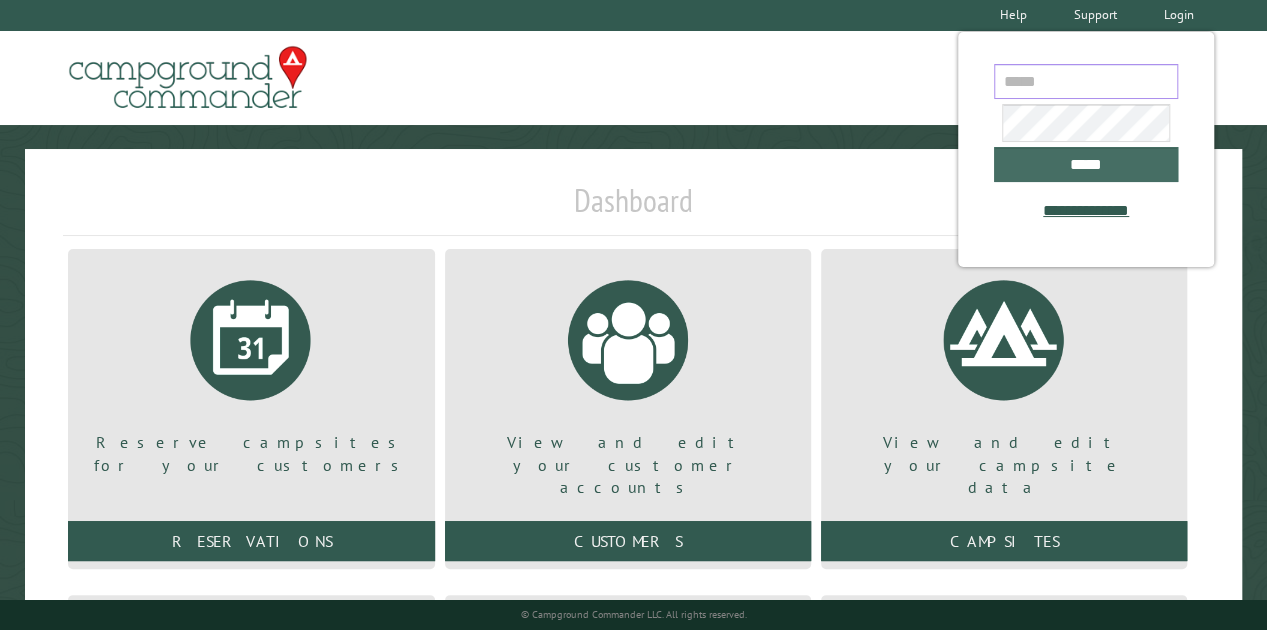 type on "**********" 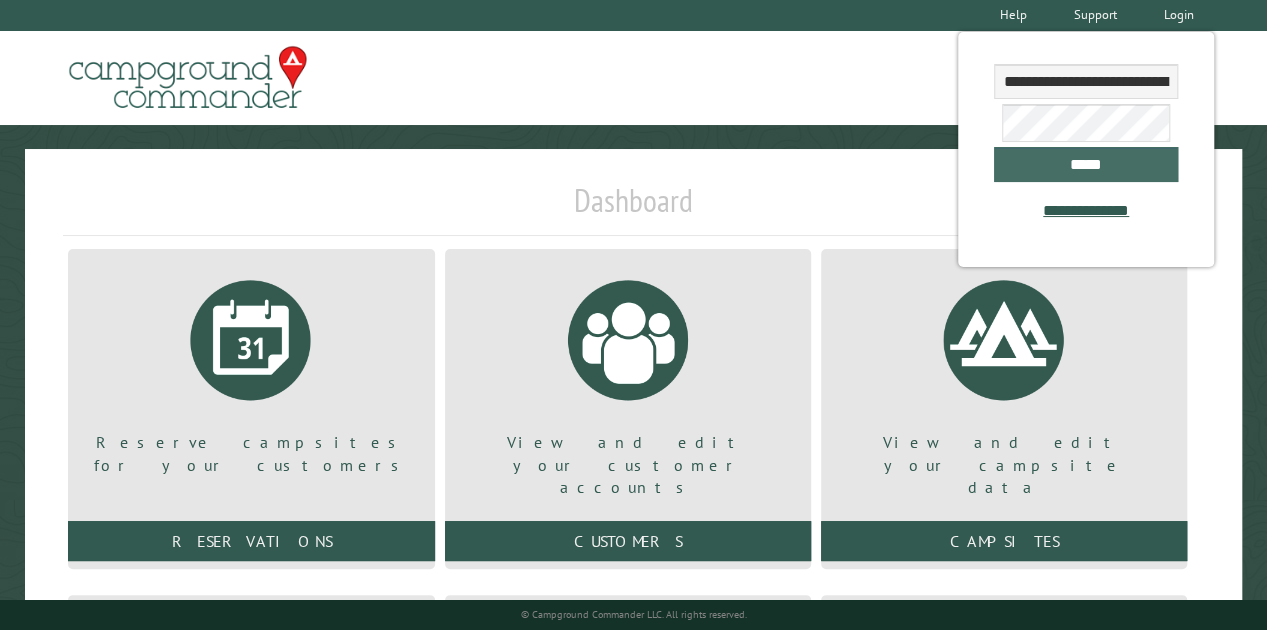 click on "*****" at bounding box center [1085, 164] 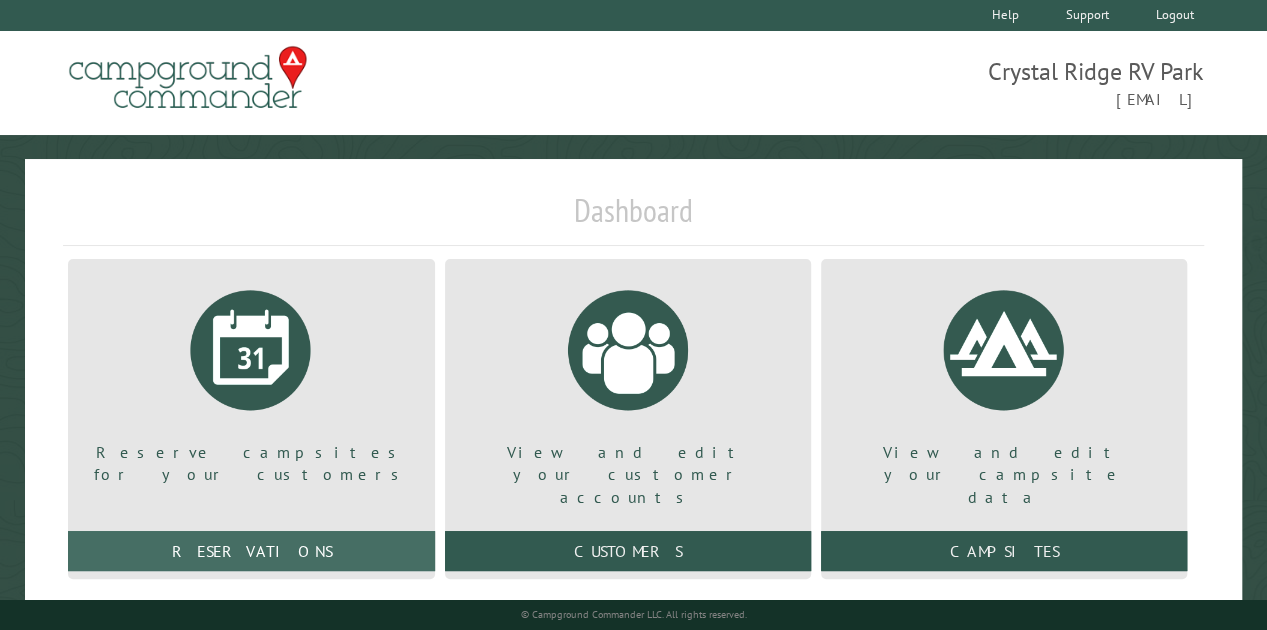 click on "Reservations" at bounding box center (251, 551) 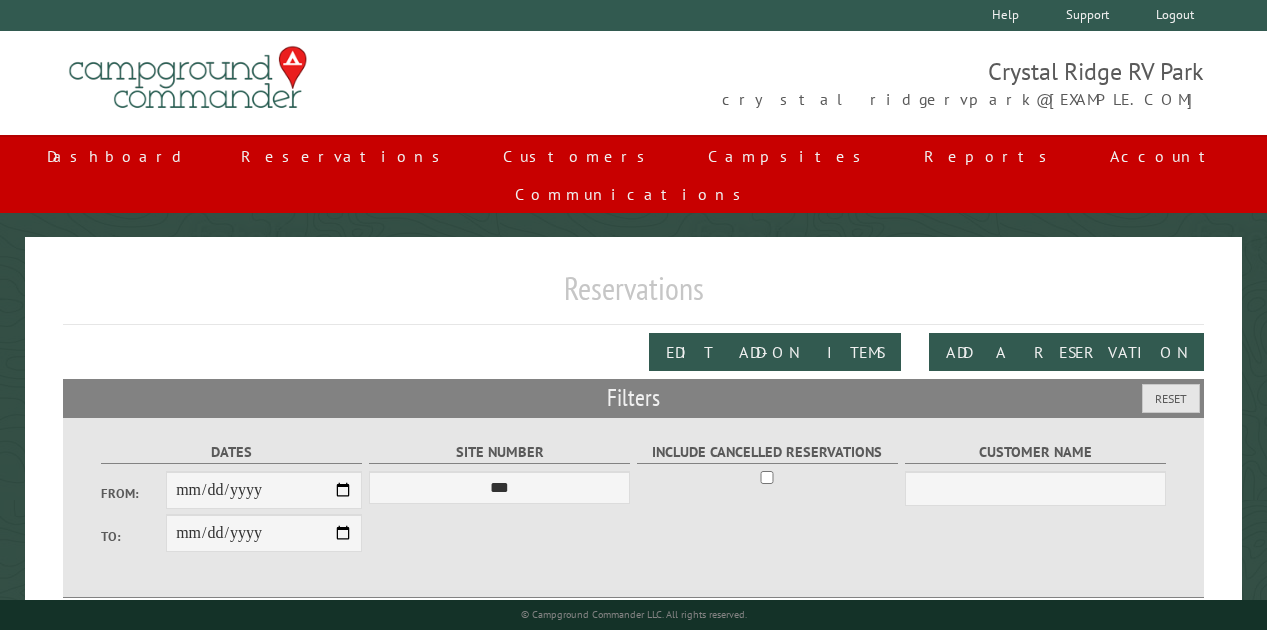 scroll, scrollTop: 0, scrollLeft: 0, axis: both 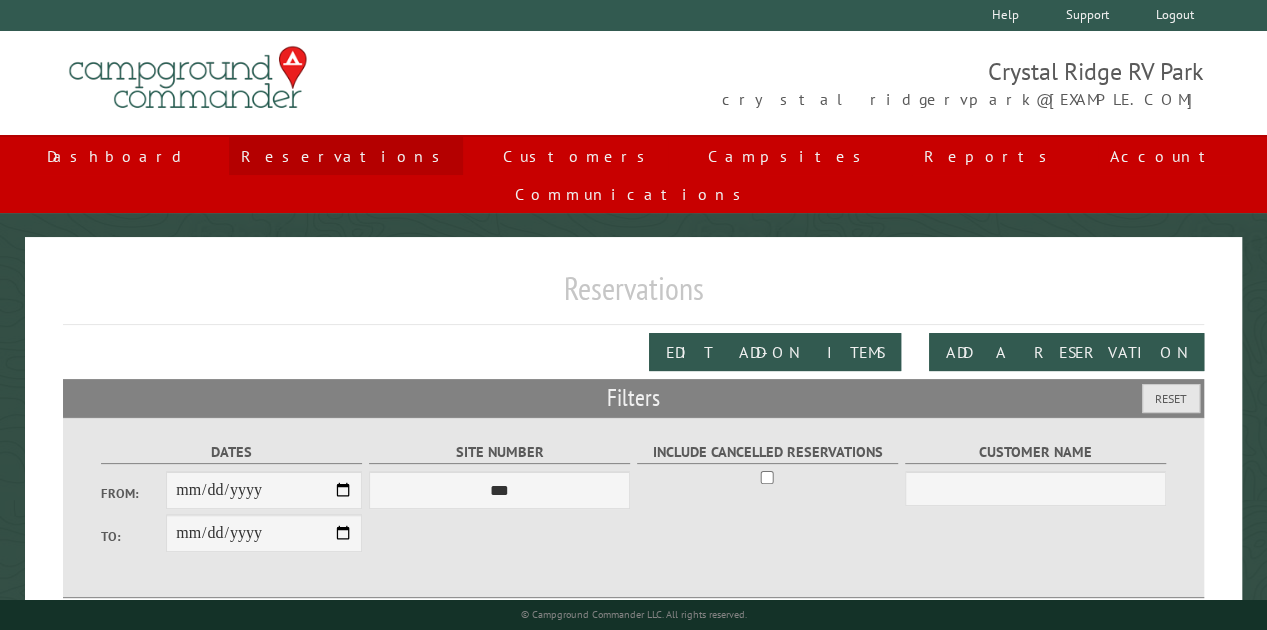 click on "Reservations" at bounding box center (346, 156) 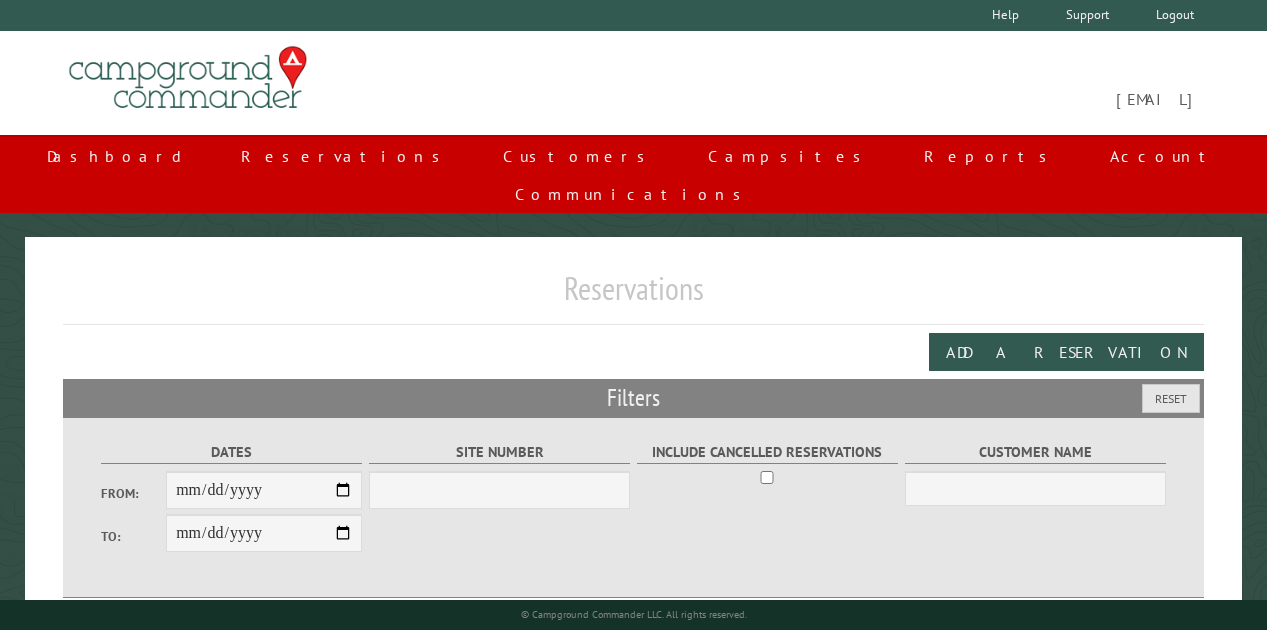 scroll, scrollTop: 0, scrollLeft: 0, axis: both 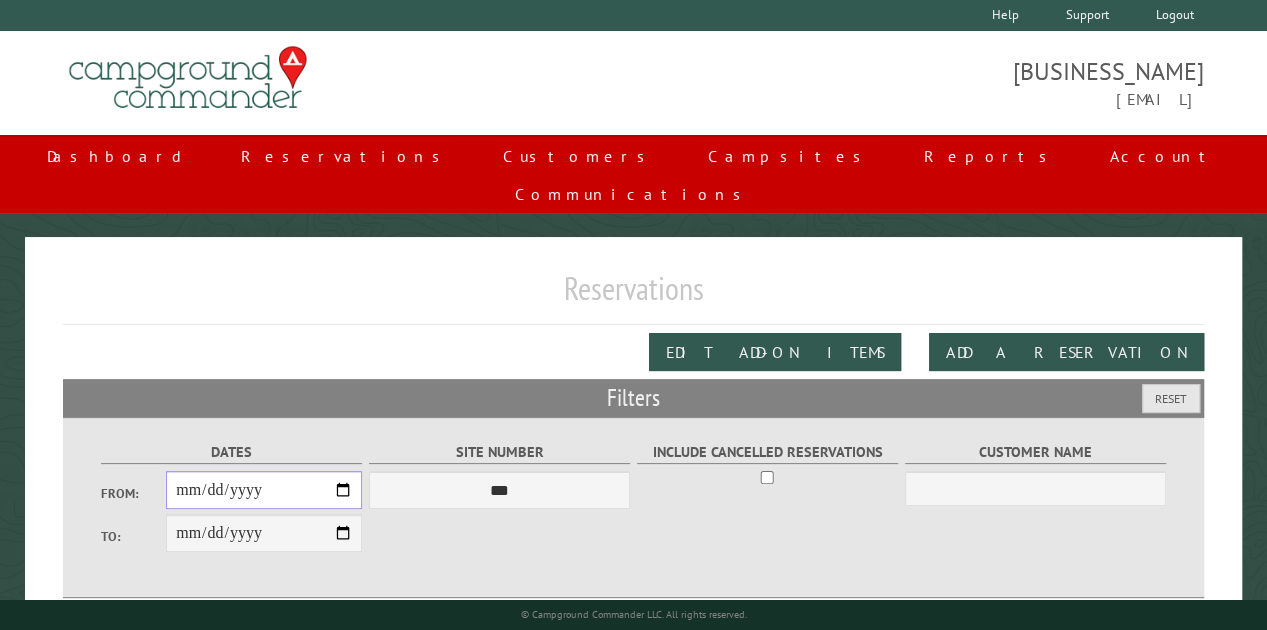 click on "From:" at bounding box center (264, 490) 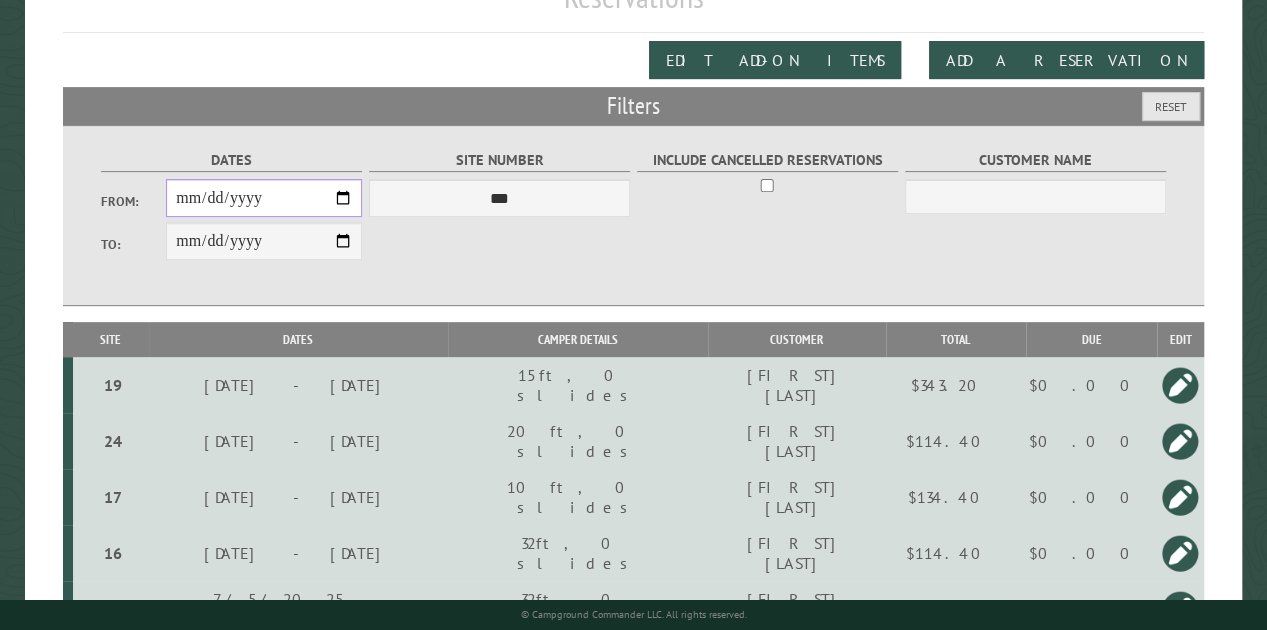 scroll, scrollTop: 291, scrollLeft: 0, axis: vertical 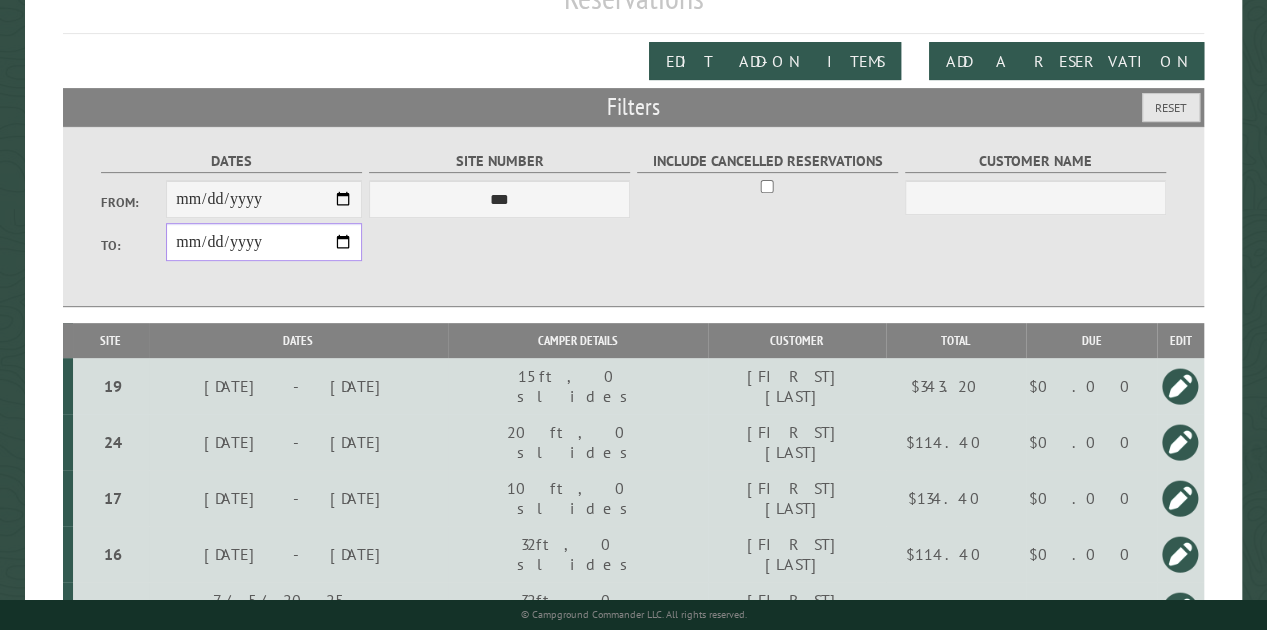 click on "**********" at bounding box center (264, 242) 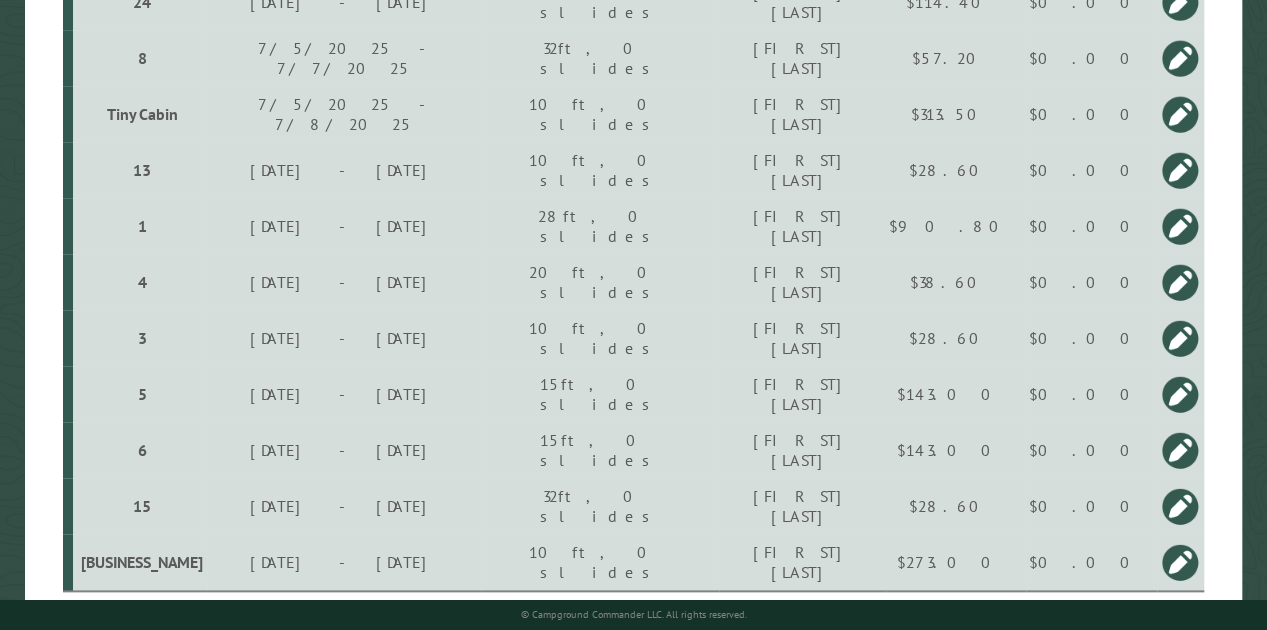 scroll, scrollTop: 871, scrollLeft: 0, axis: vertical 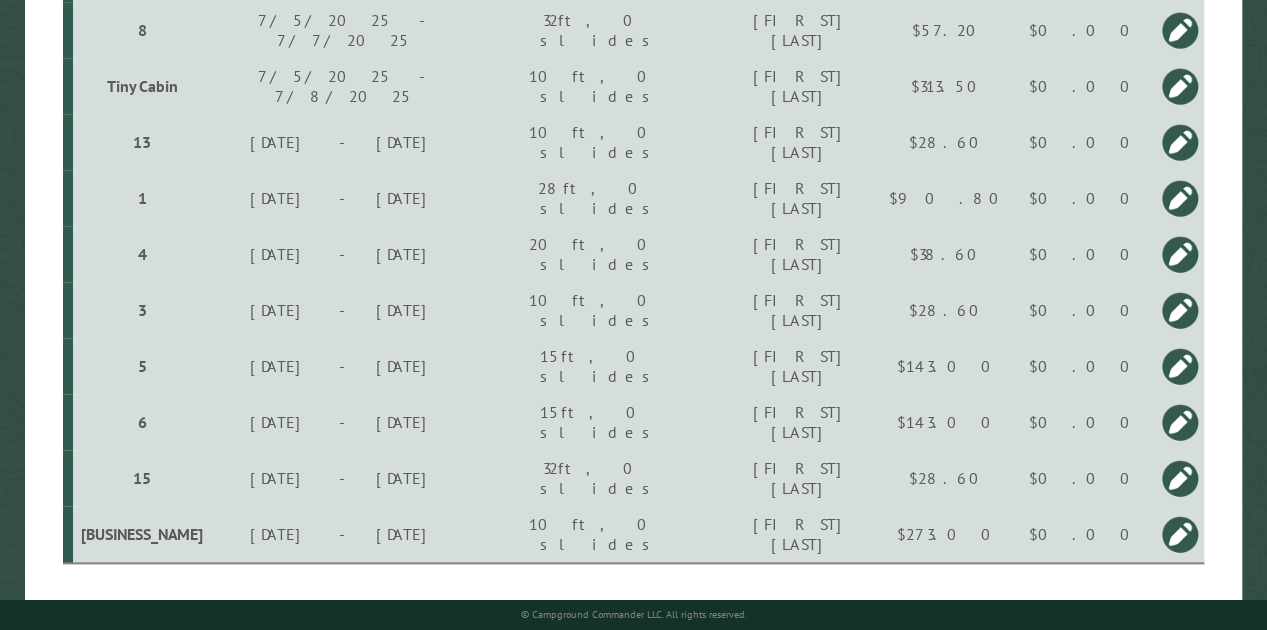 click at bounding box center (1180, 478) 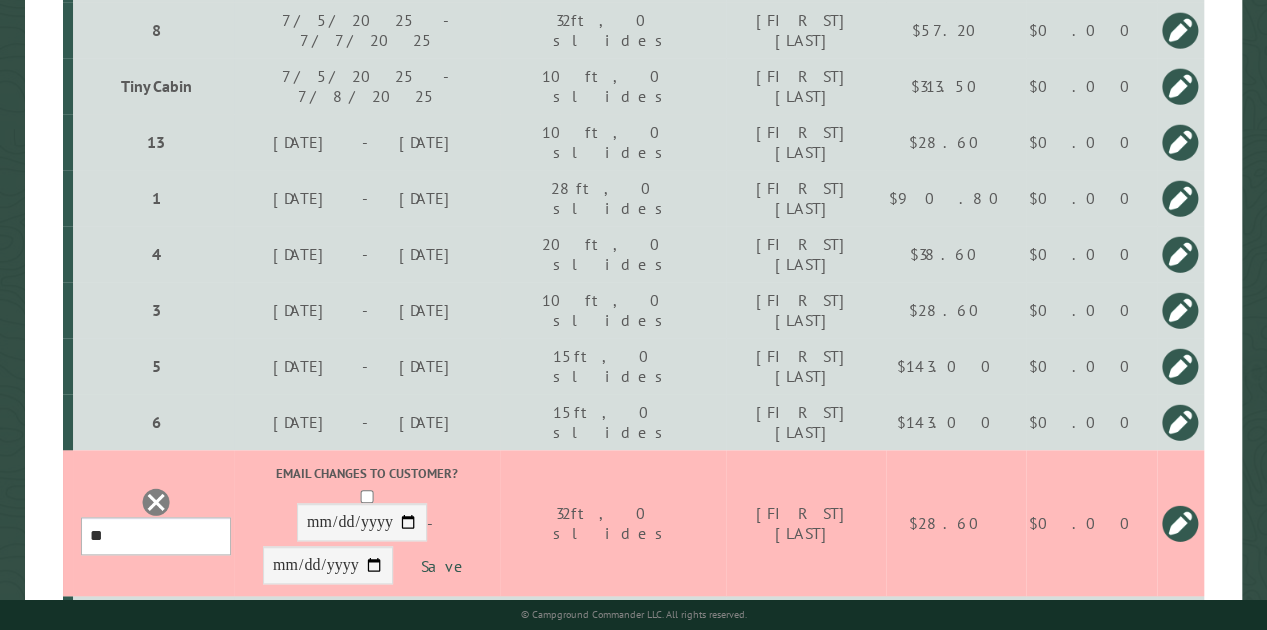 click on "**********" at bounding box center (155, 536) 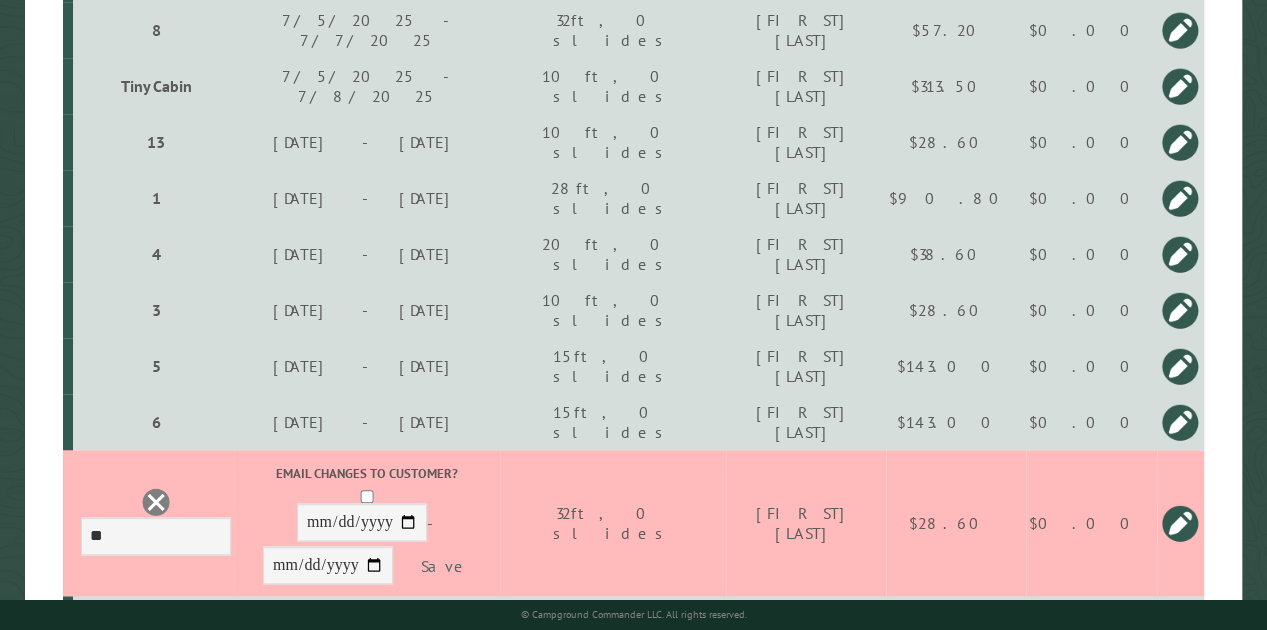 click on "Save" at bounding box center (446, 565) 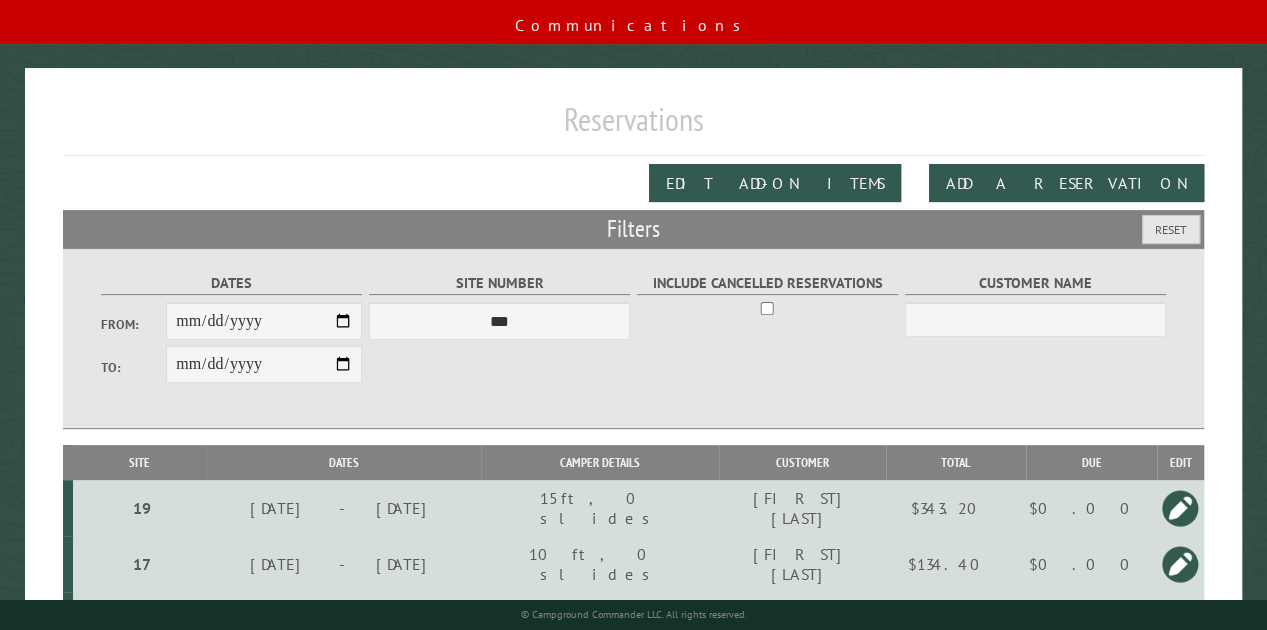 scroll, scrollTop: 0, scrollLeft: 0, axis: both 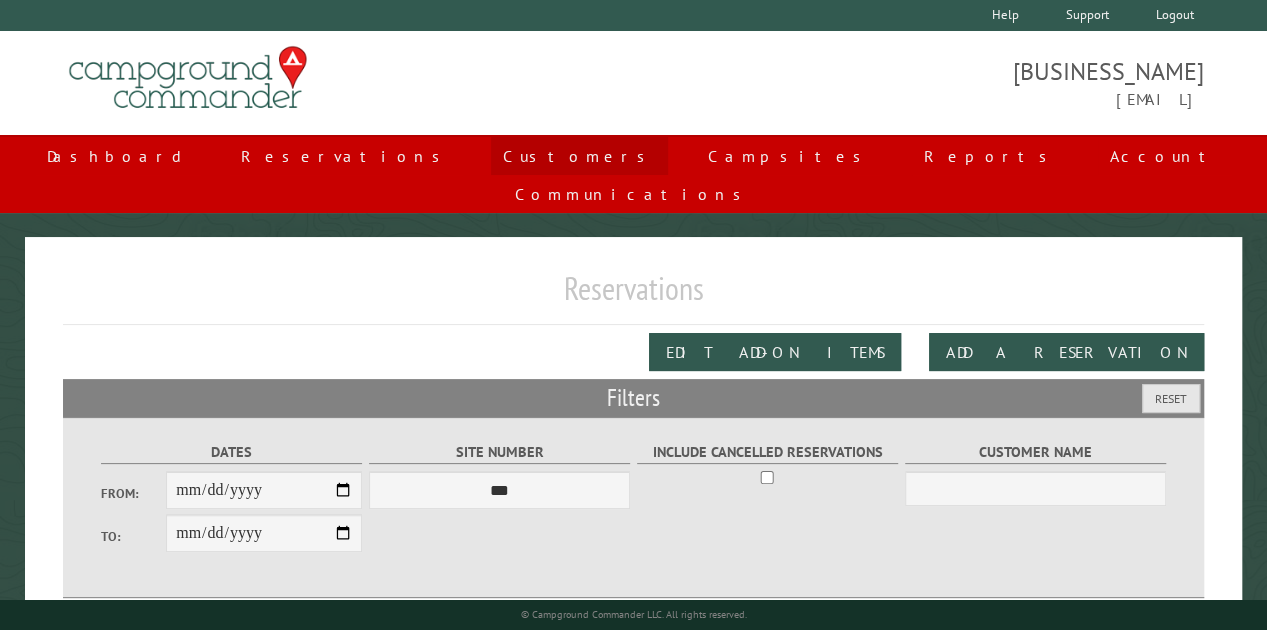 click on "Customers" at bounding box center [579, 156] 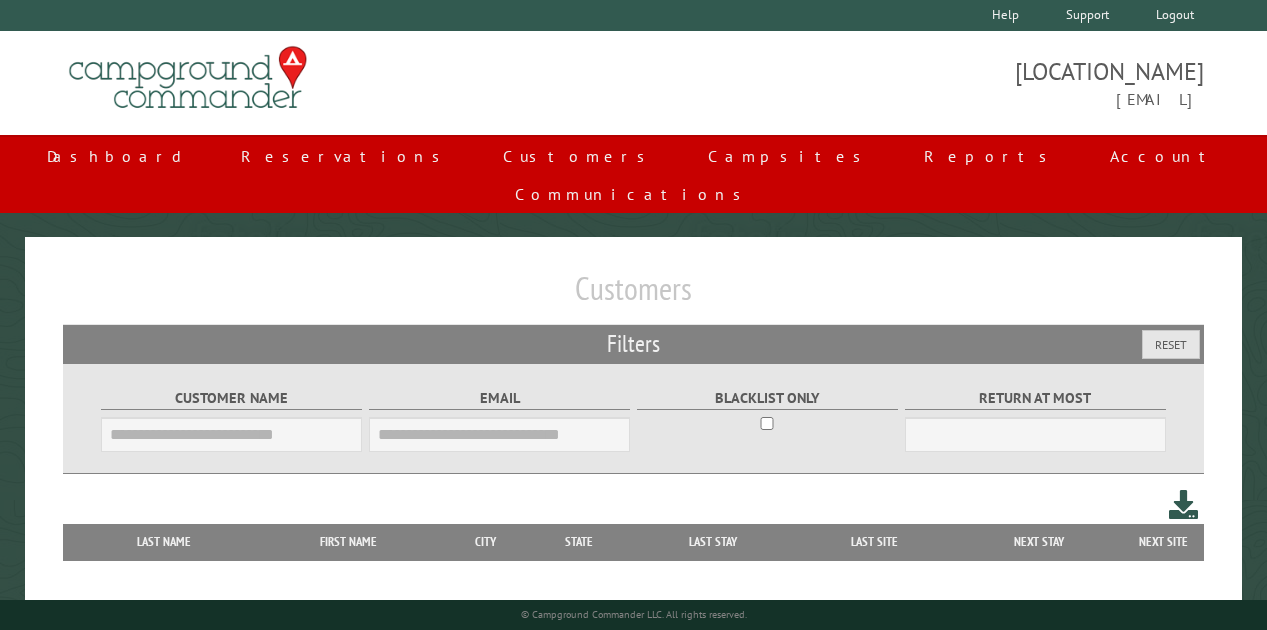 scroll, scrollTop: 0, scrollLeft: 0, axis: both 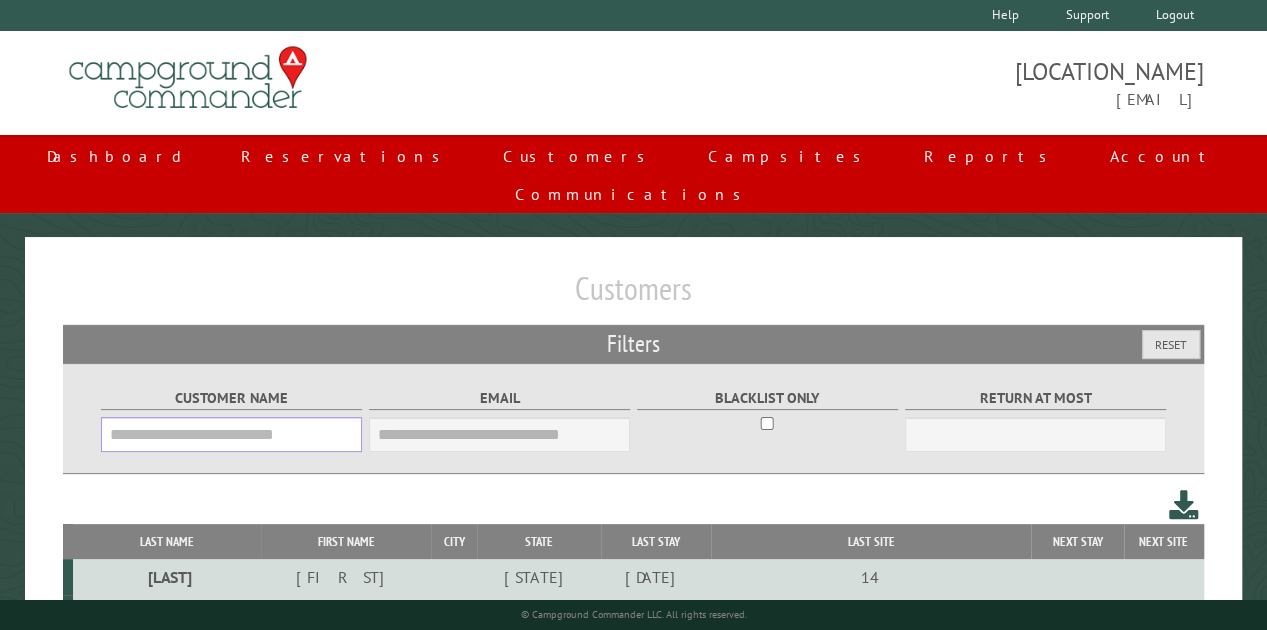 click on "Customer Name" at bounding box center [232, 434] 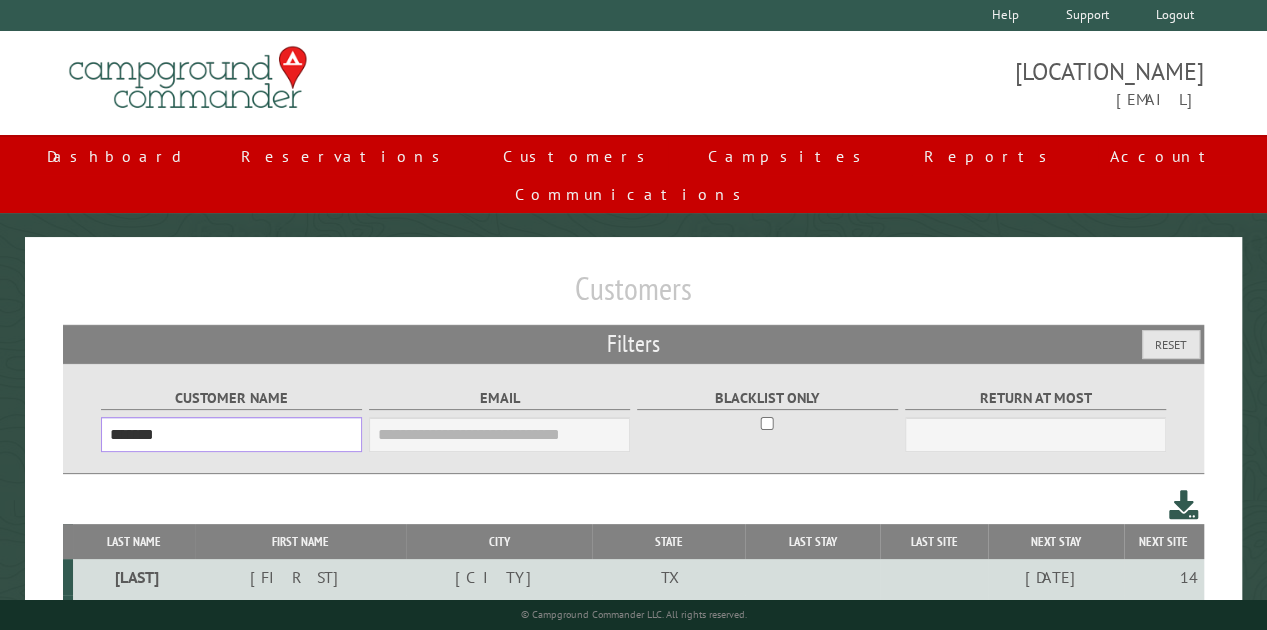 type on "*******" 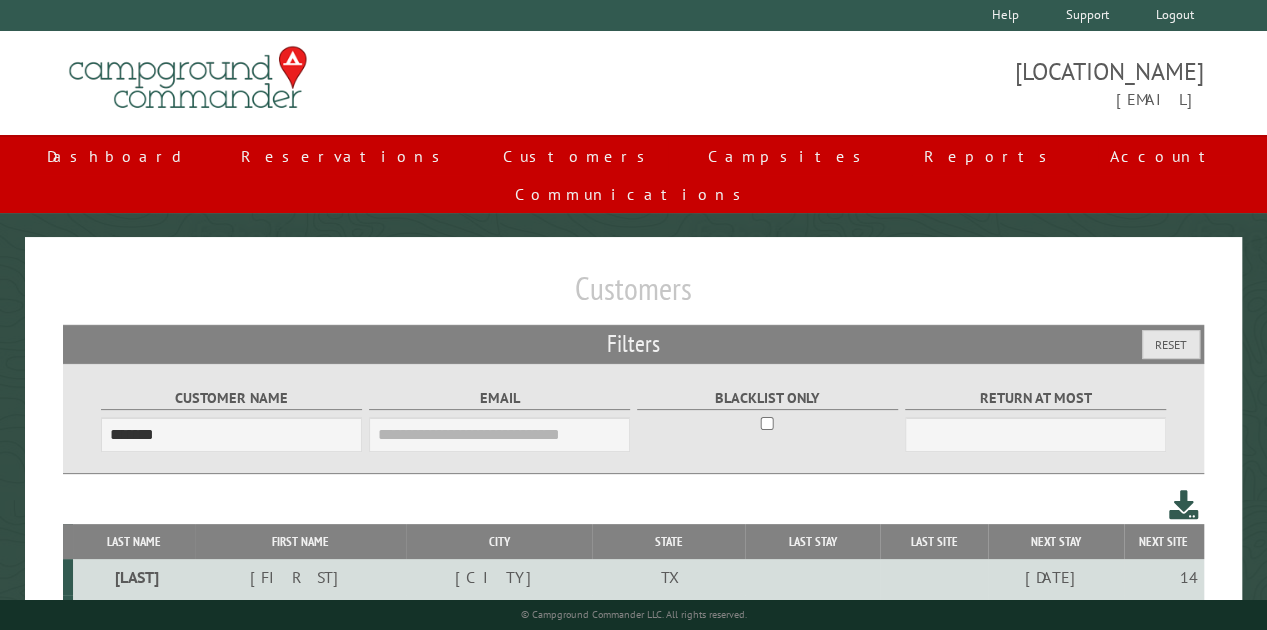 click on "STANLEY" at bounding box center [300, 577] 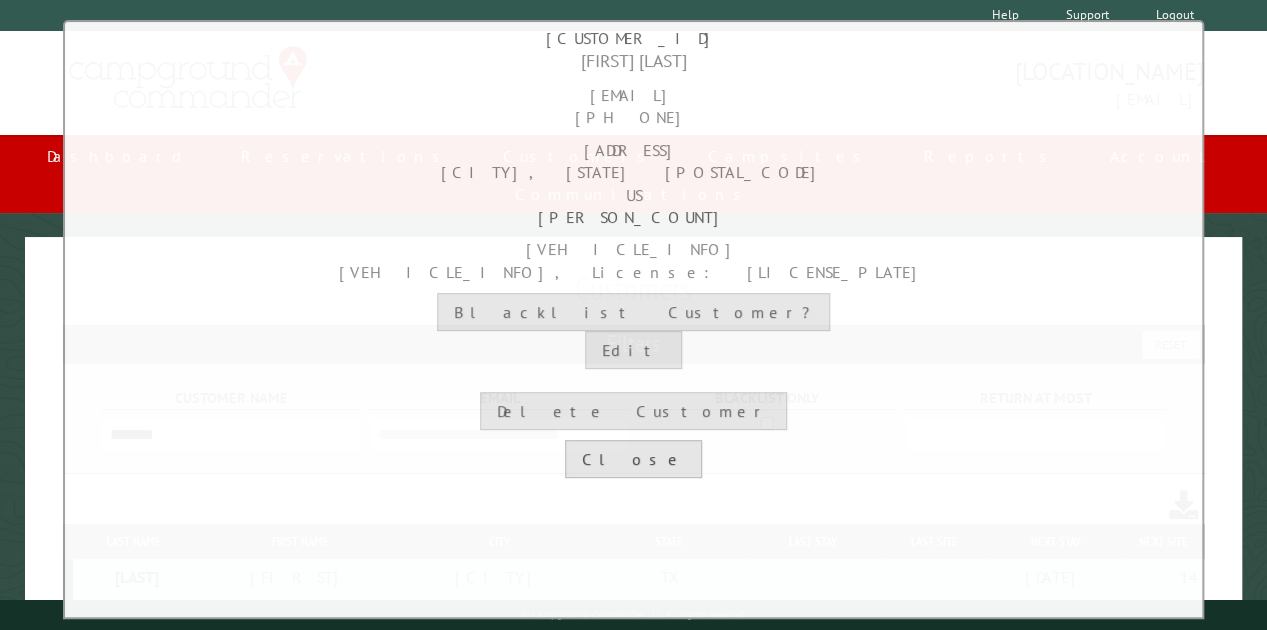 click on "Close" at bounding box center (633, 459) 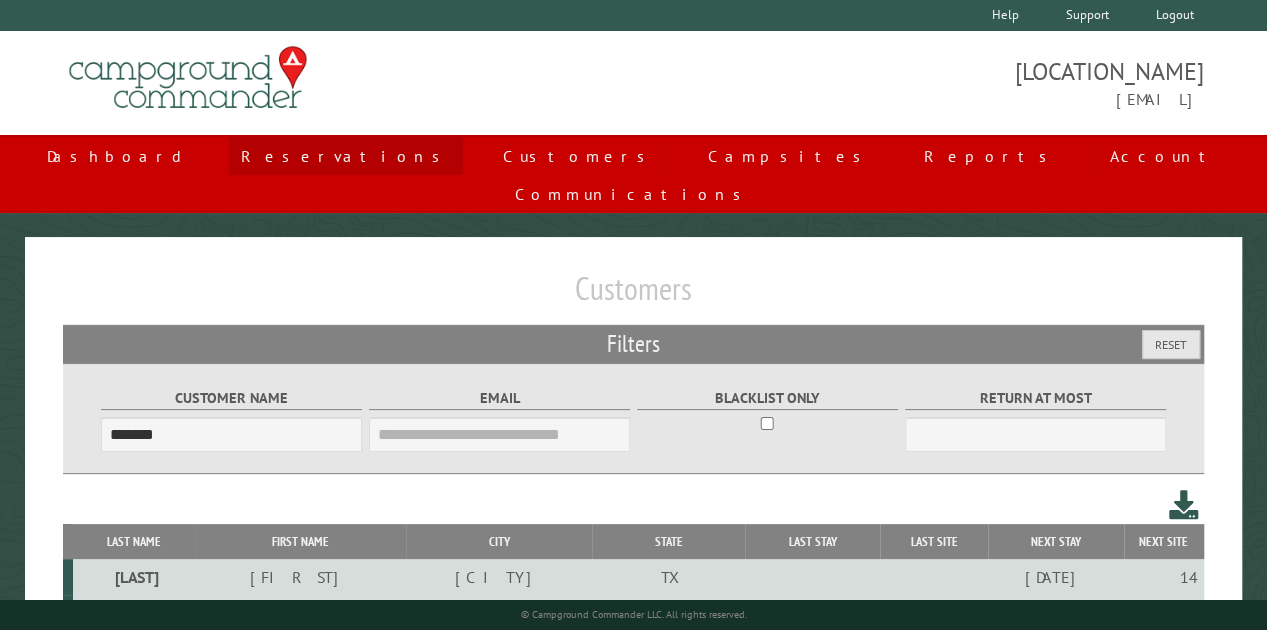 click on "Reservations" at bounding box center (346, 156) 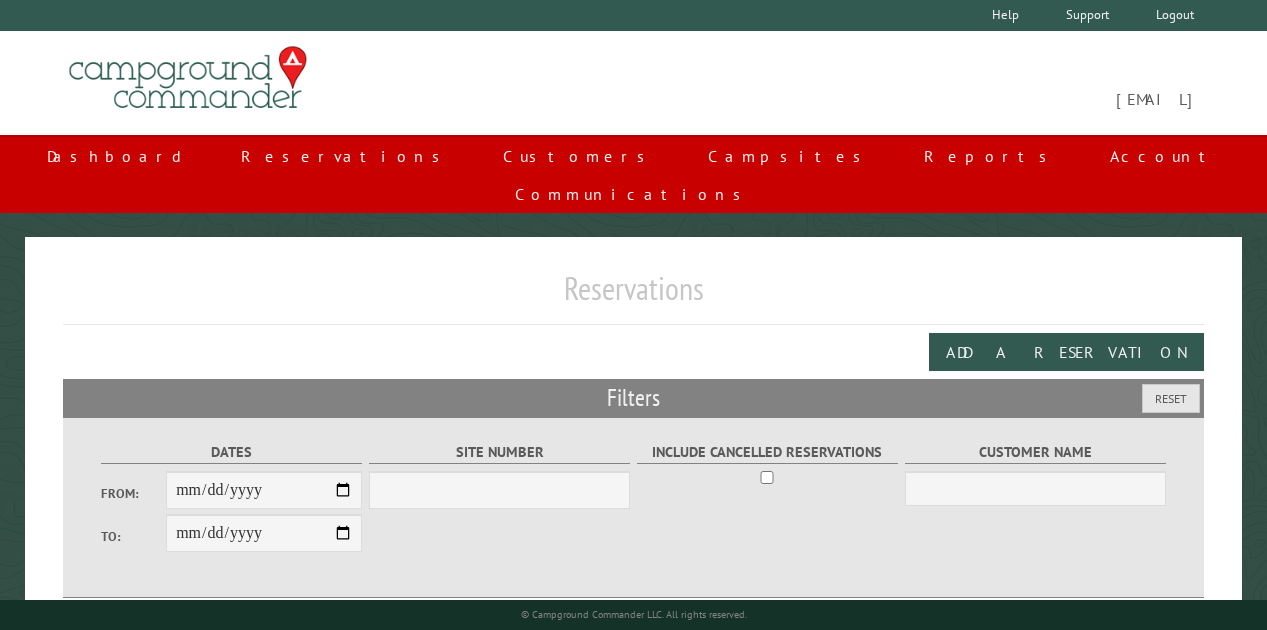 scroll, scrollTop: 0, scrollLeft: 0, axis: both 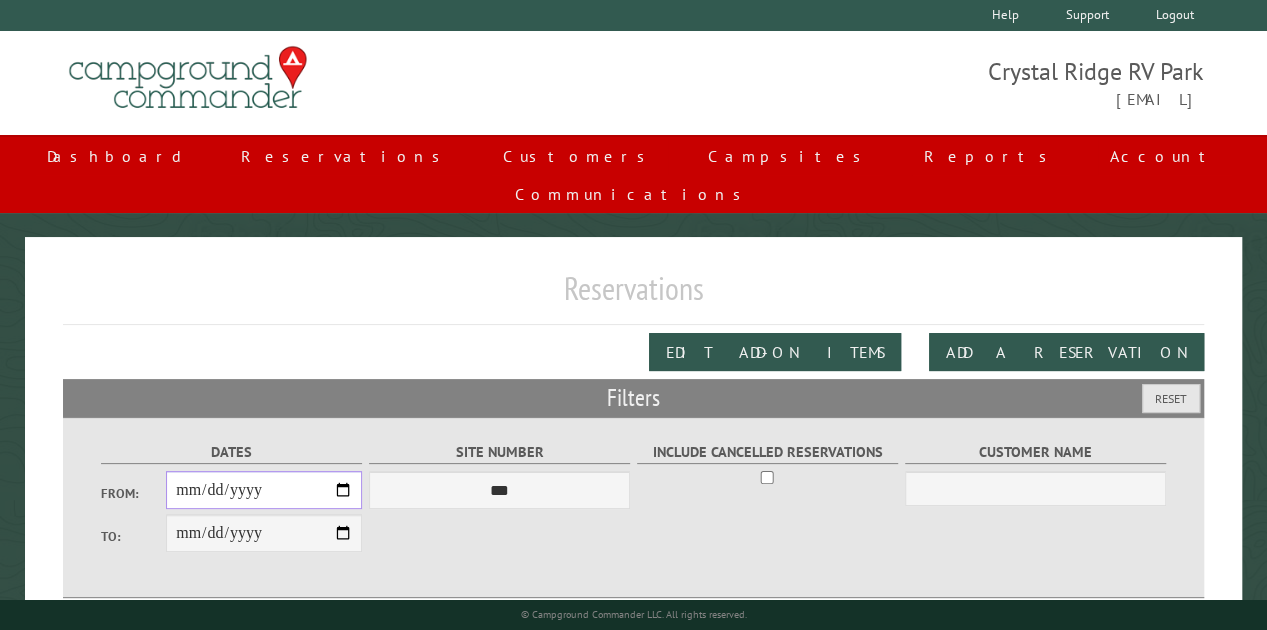 click on "From:" at bounding box center (264, 490) 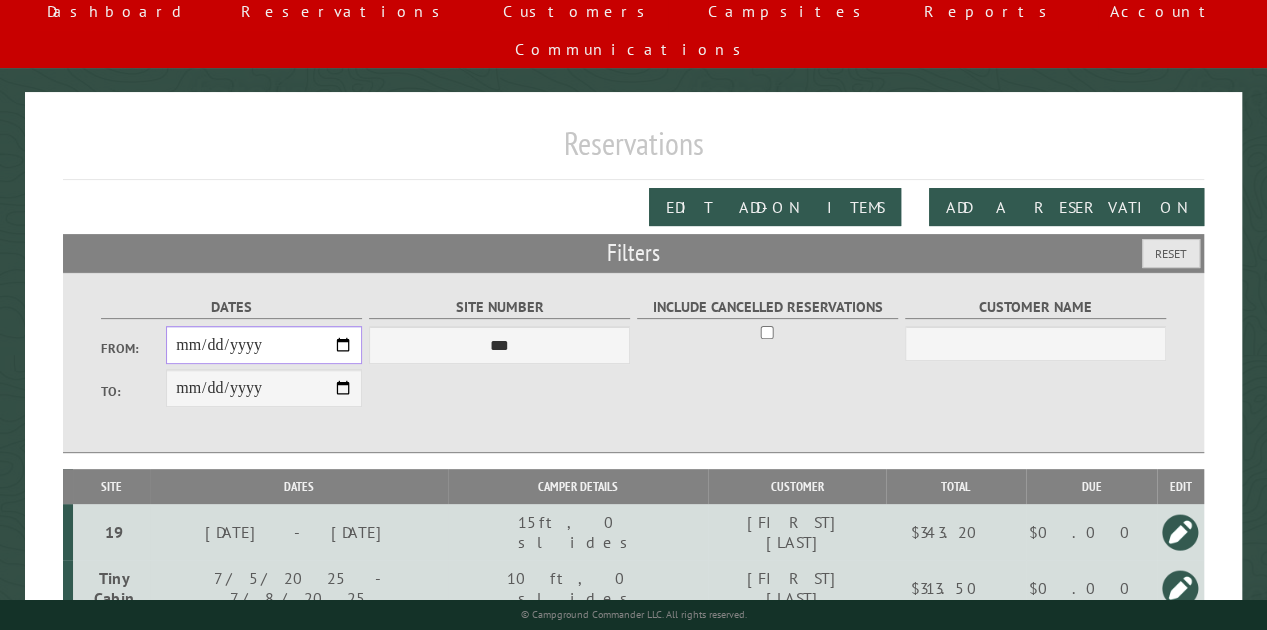 scroll, scrollTop: 100, scrollLeft: 0, axis: vertical 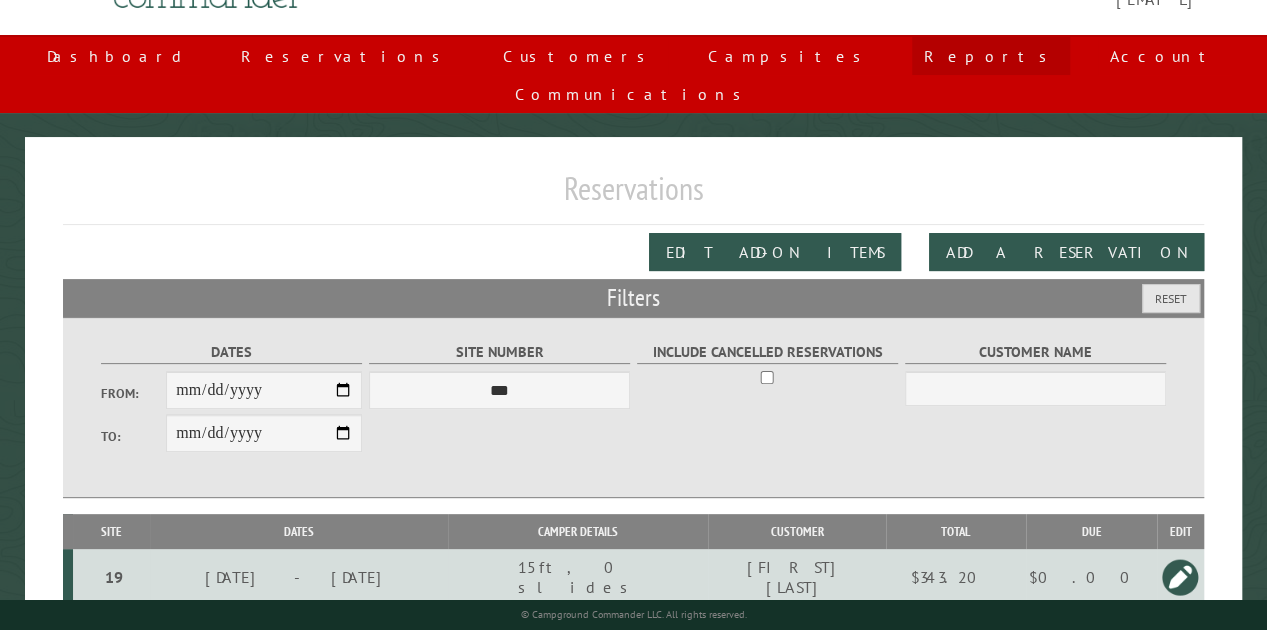 click on "Reports" at bounding box center [991, 56] 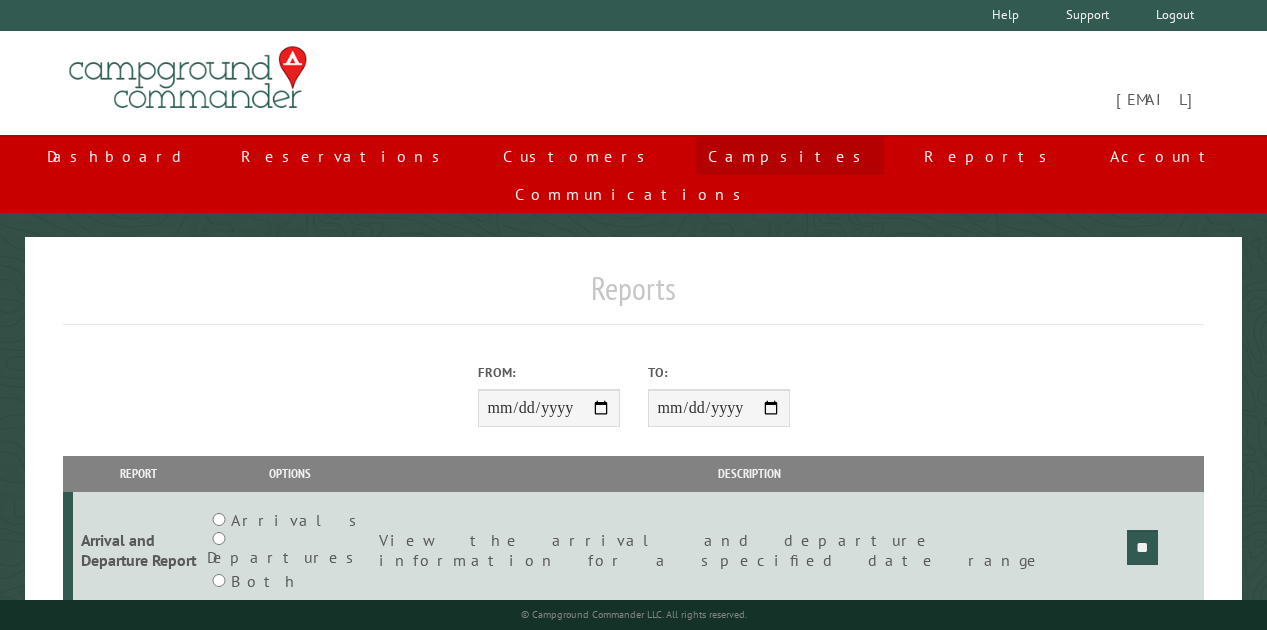 scroll, scrollTop: 0, scrollLeft: 0, axis: both 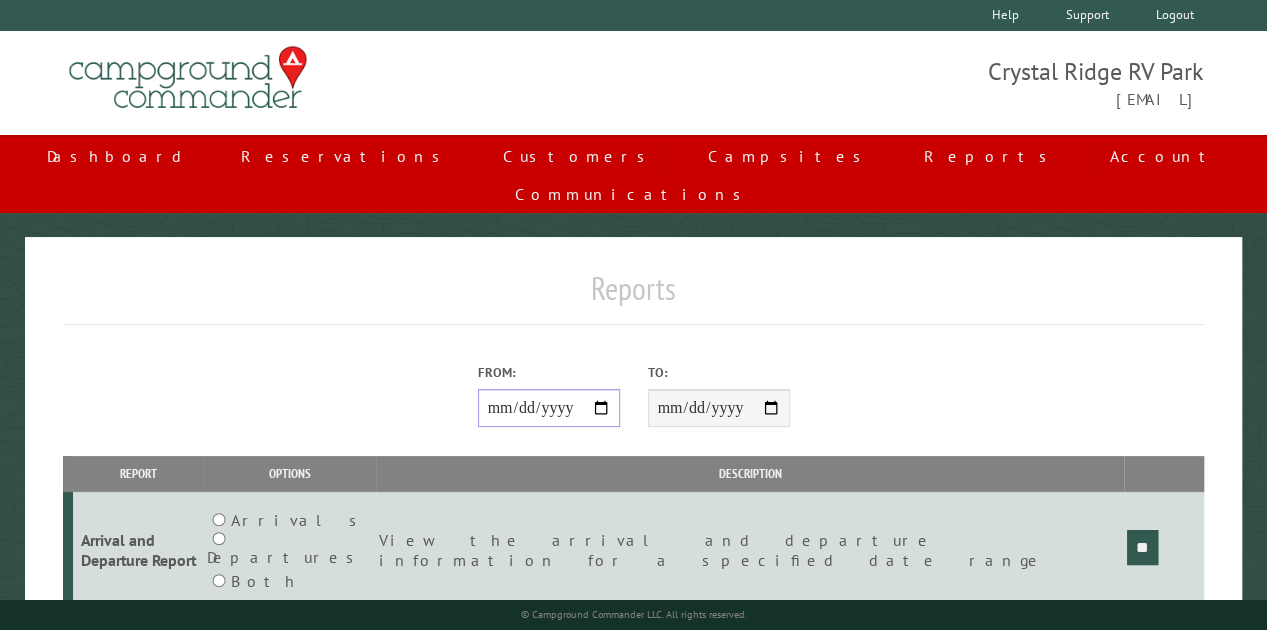 click on "From:" at bounding box center (549, 408) 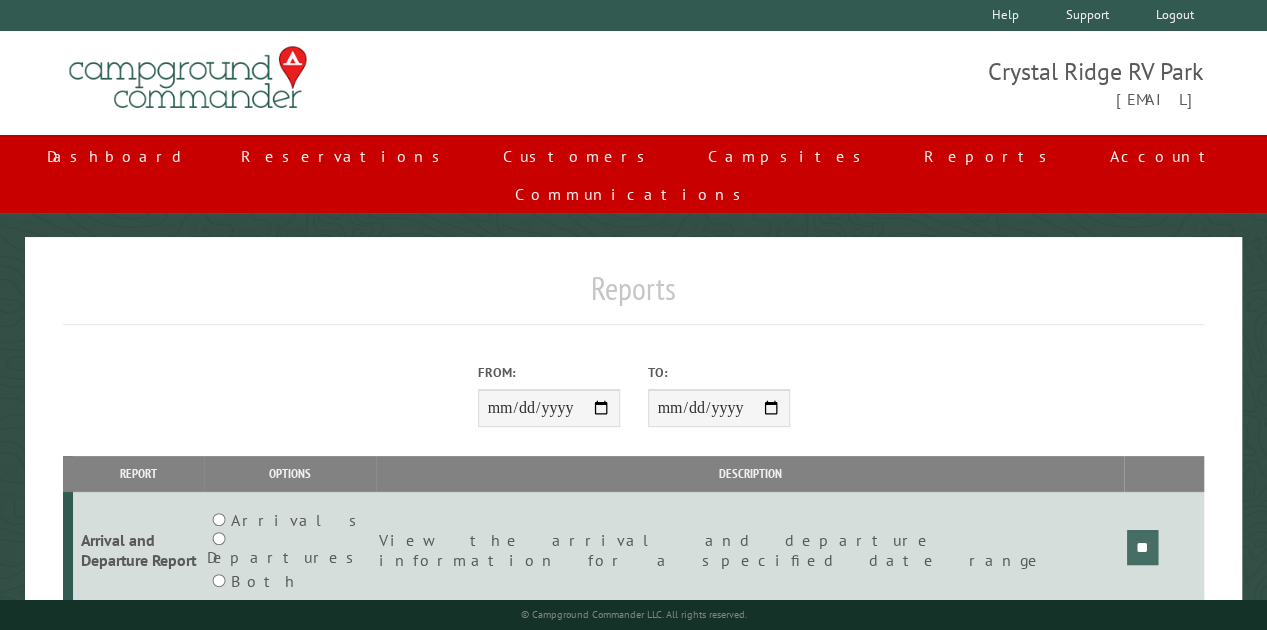 click on "**" at bounding box center (1142, 547) 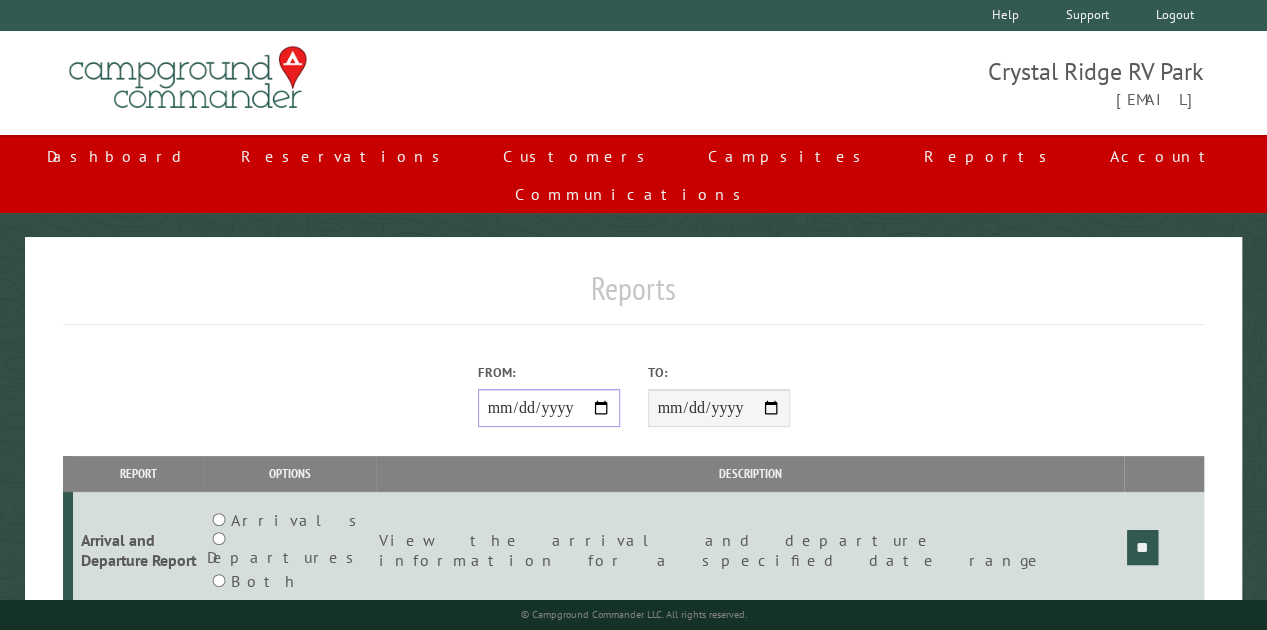 click on "**********" at bounding box center (549, 408) 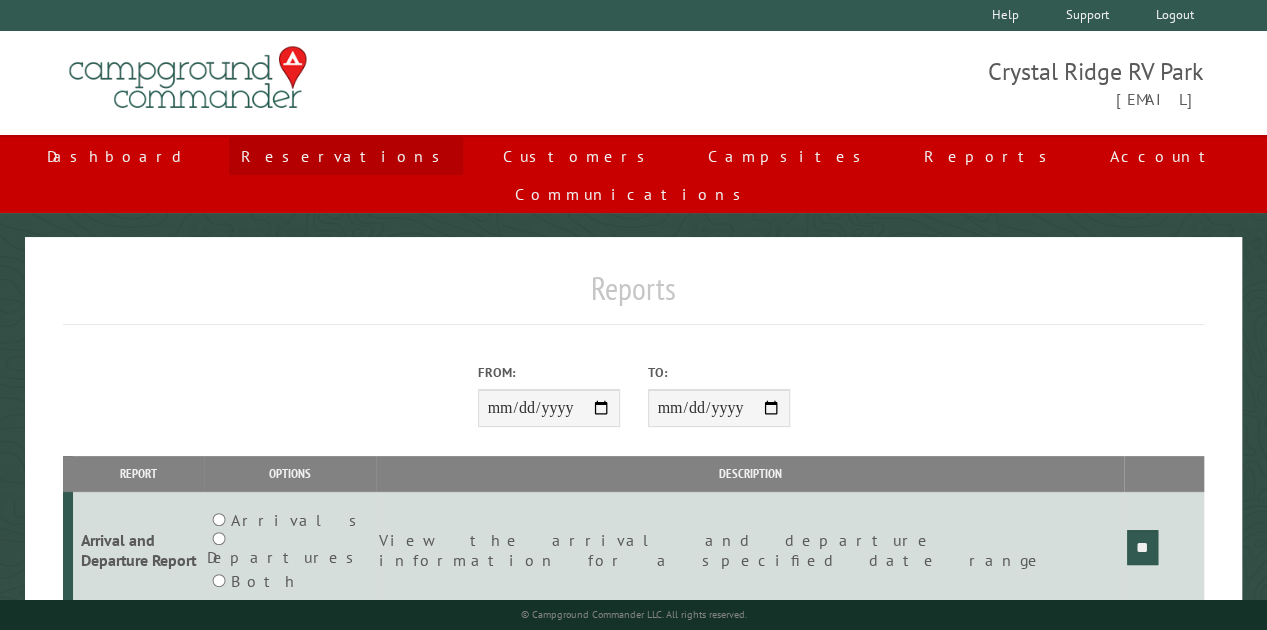 click on "Reservations" at bounding box center [346, 156] 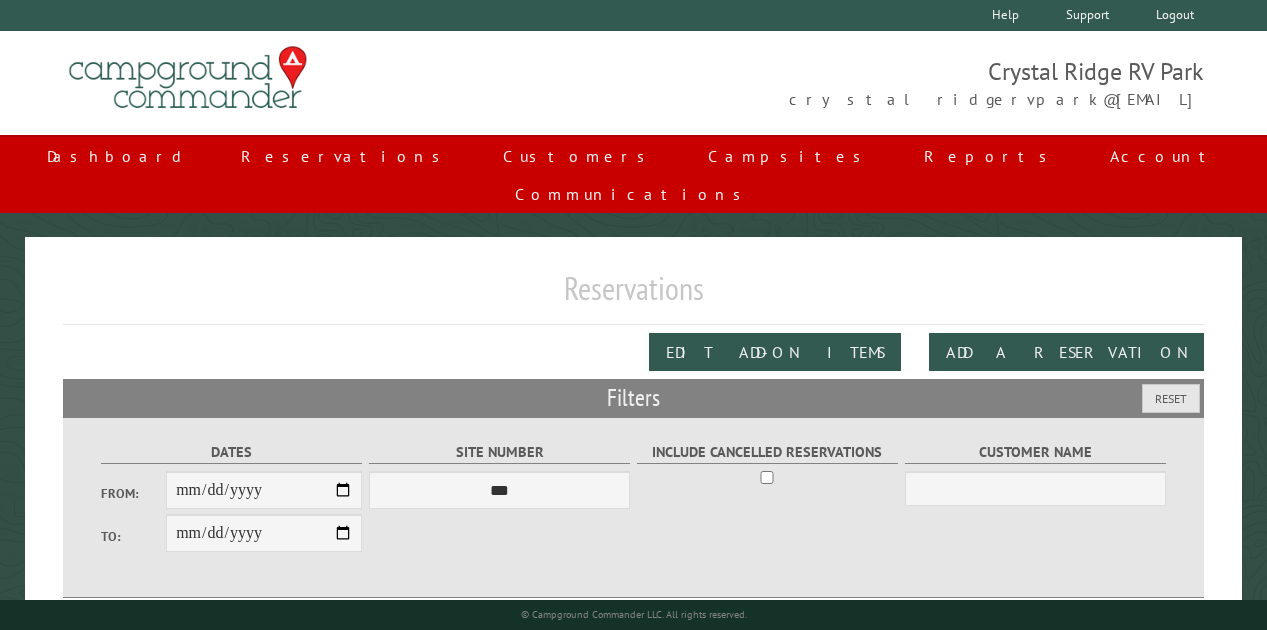 scroll, scrollTop: 0, scrollLeft: 0, axis: both 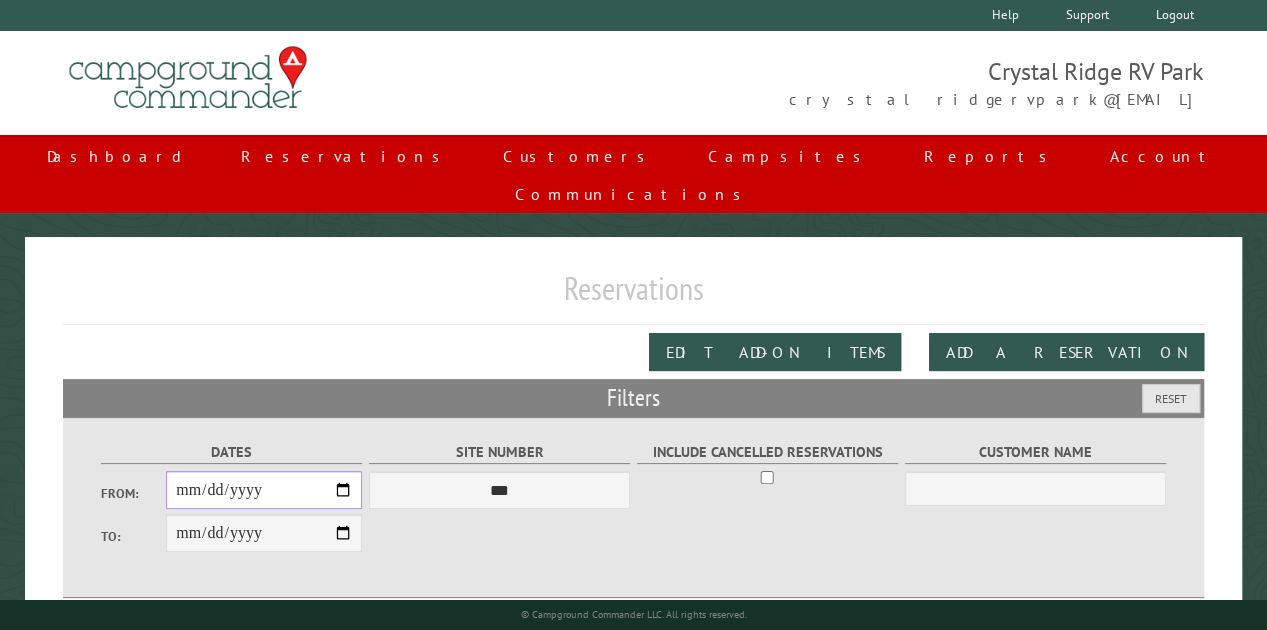 click on "From:" at bounding box center (264, 490) 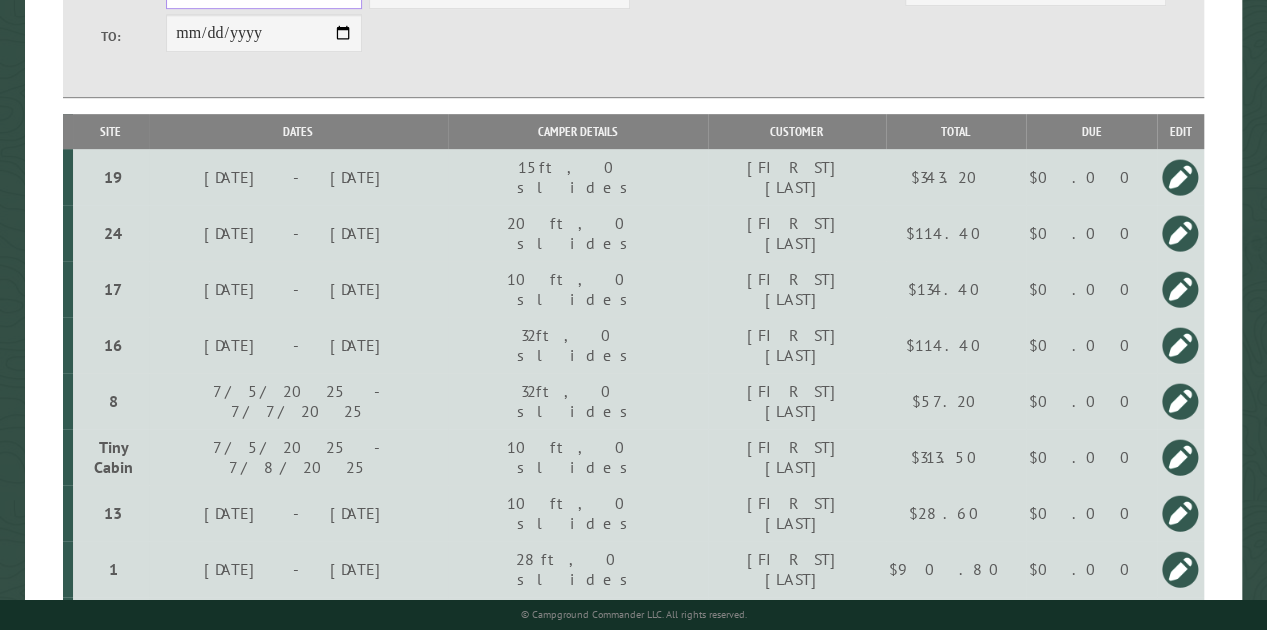 scroll, scrollTop: 591, scrollLeft: 0, axis: vertical 